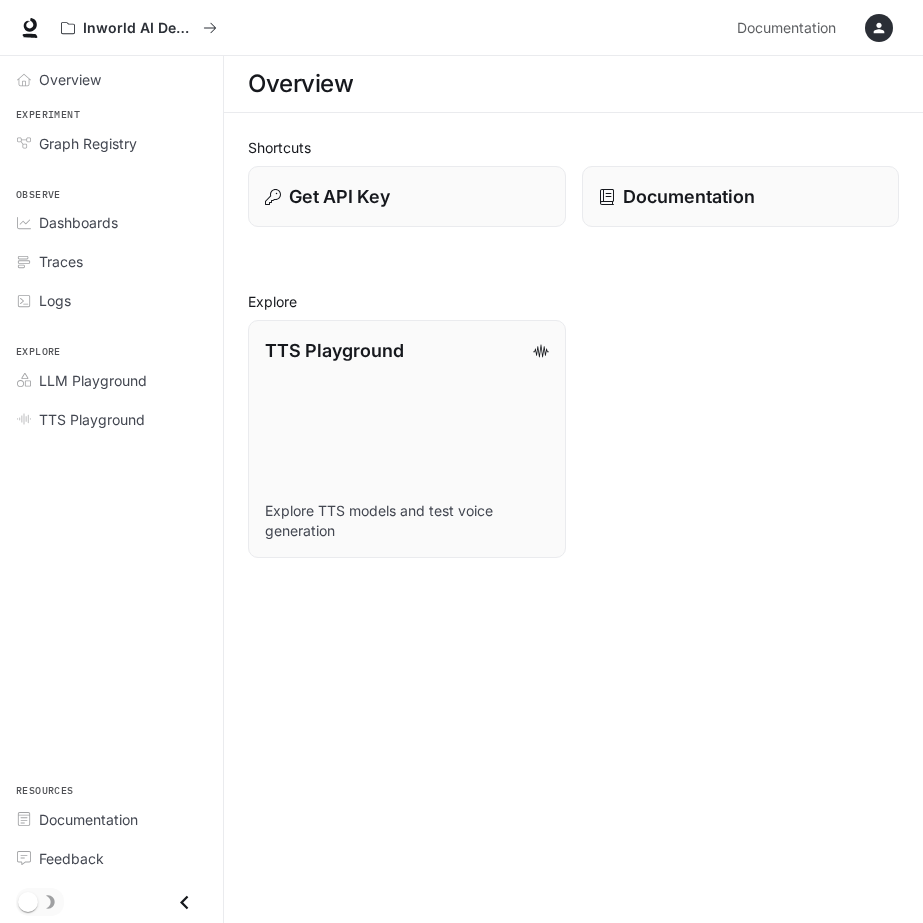 scroll, scrollTop: 0, scrollLeft: 0, axis: both 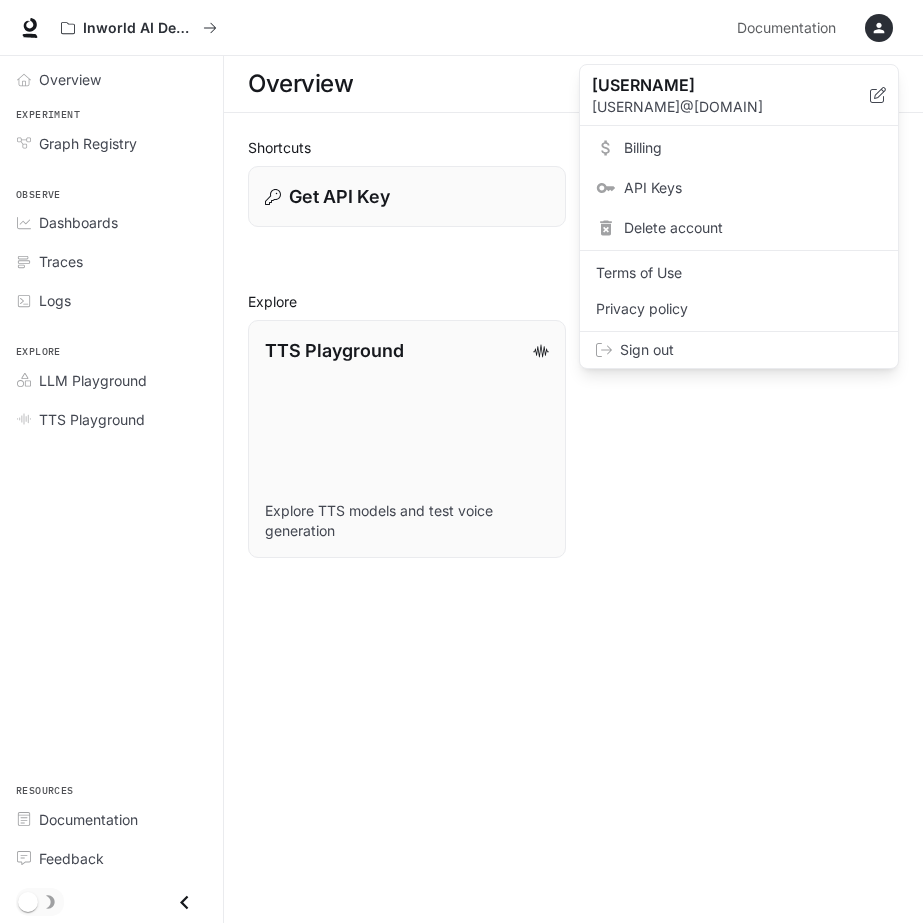 click on "Sign out" at bounding box center (751, 350) 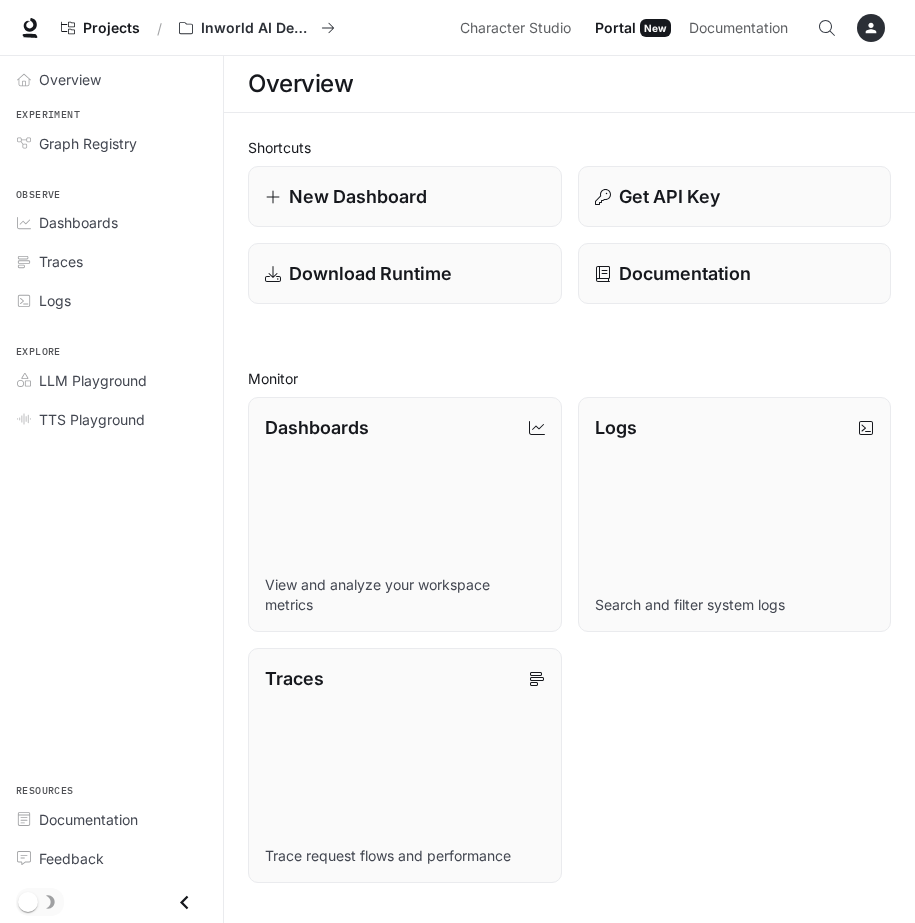 scroll, scrollTop: 0, scrollLeft: 0, axis: both 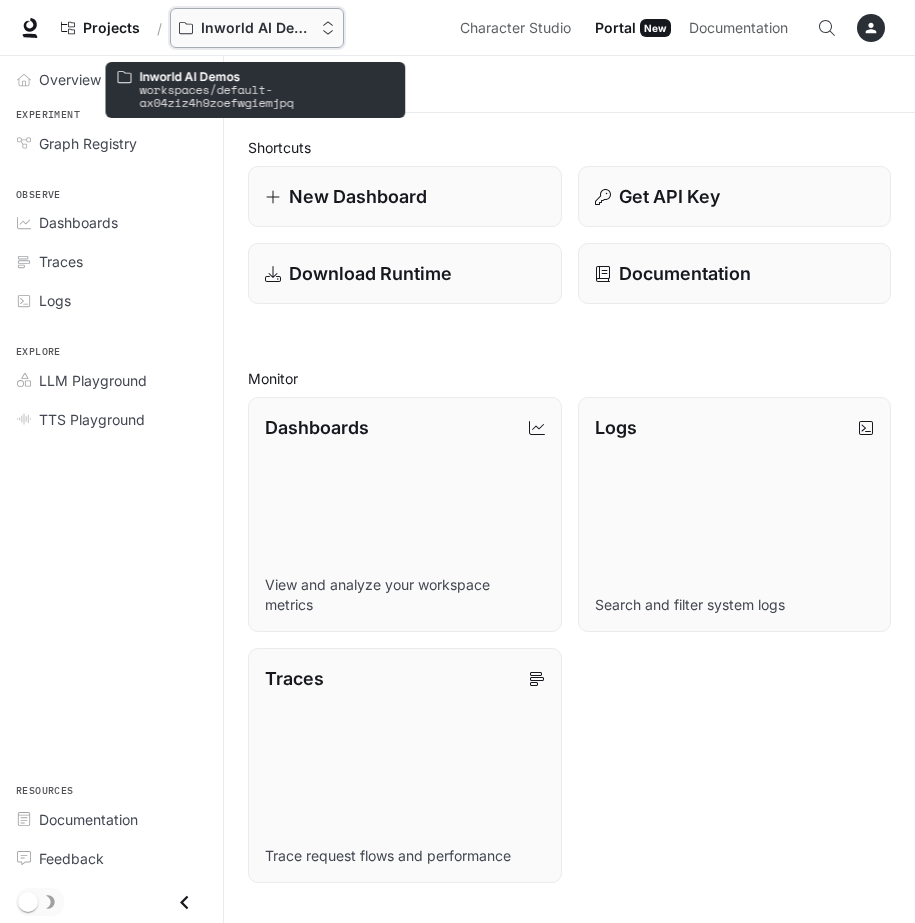 click on "Inworld AI Demos" at bounding box center (257, 28) 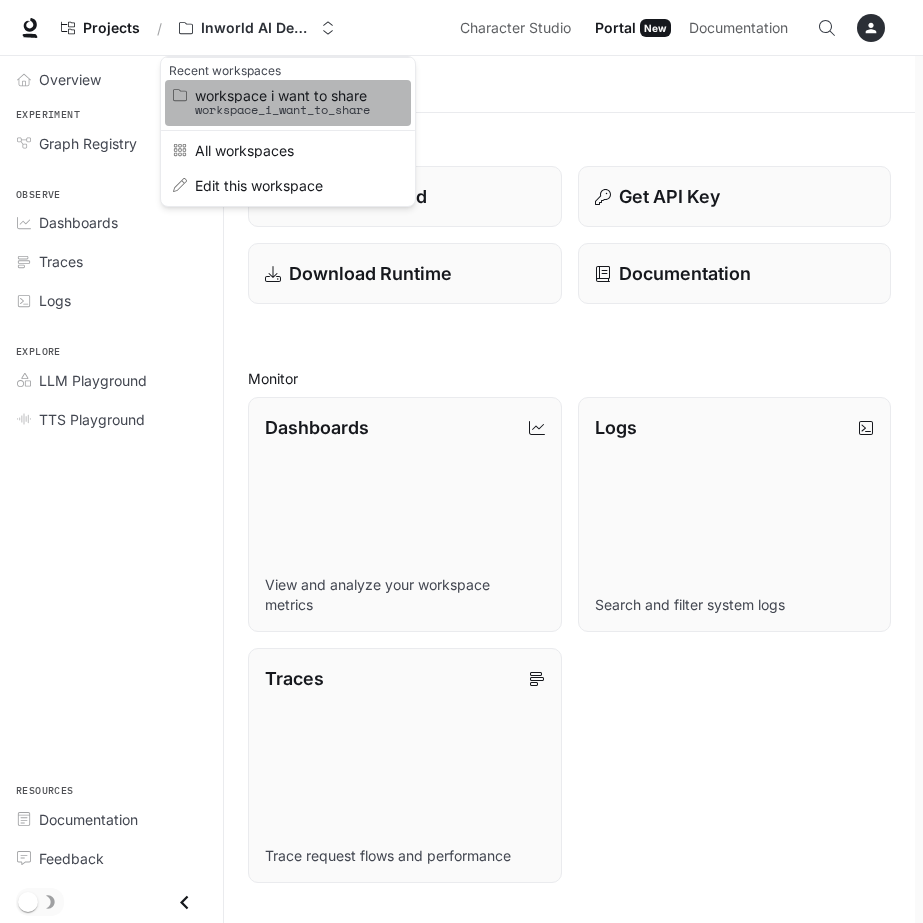 click on "workspace_i_want_to_share" at bounding box center (285, 110) 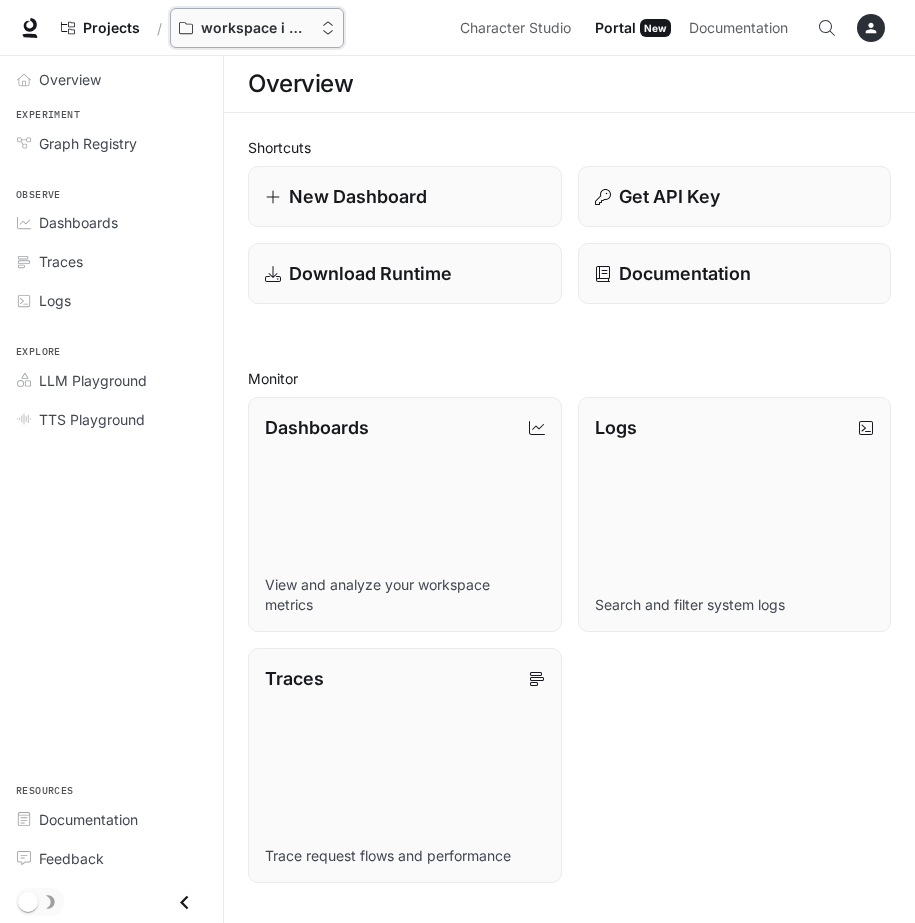 click on "workspace i want to share" at bounding box center [257, 28] 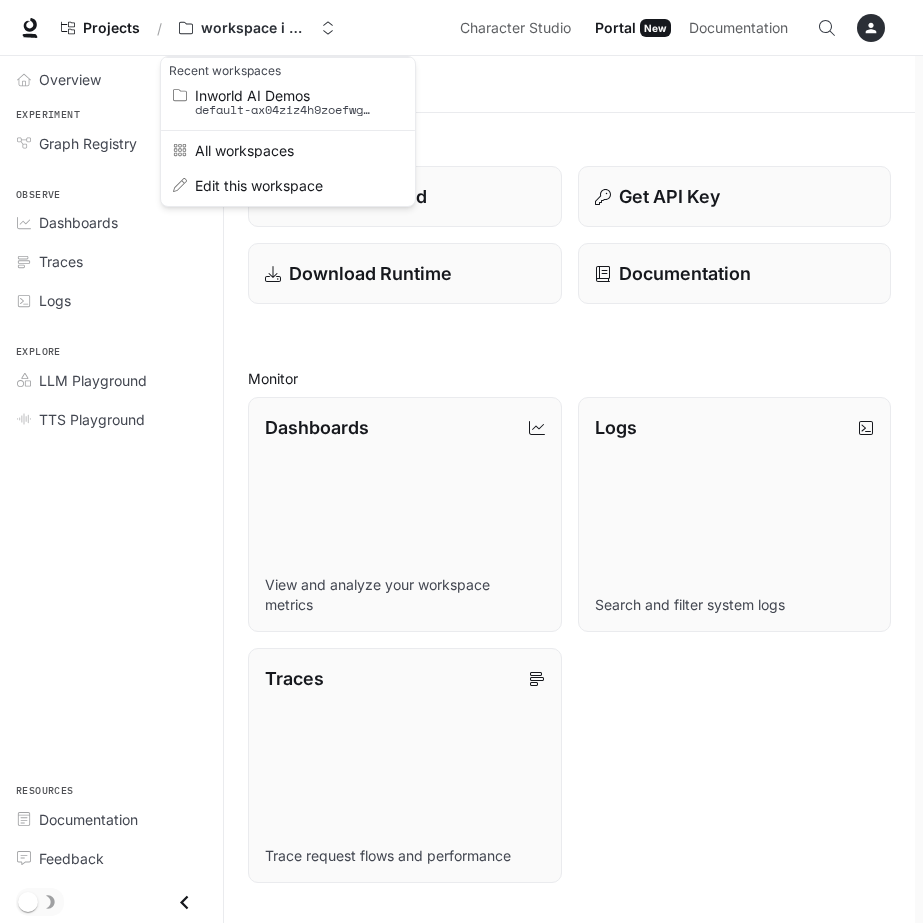 click at bounding box center [461, 461] 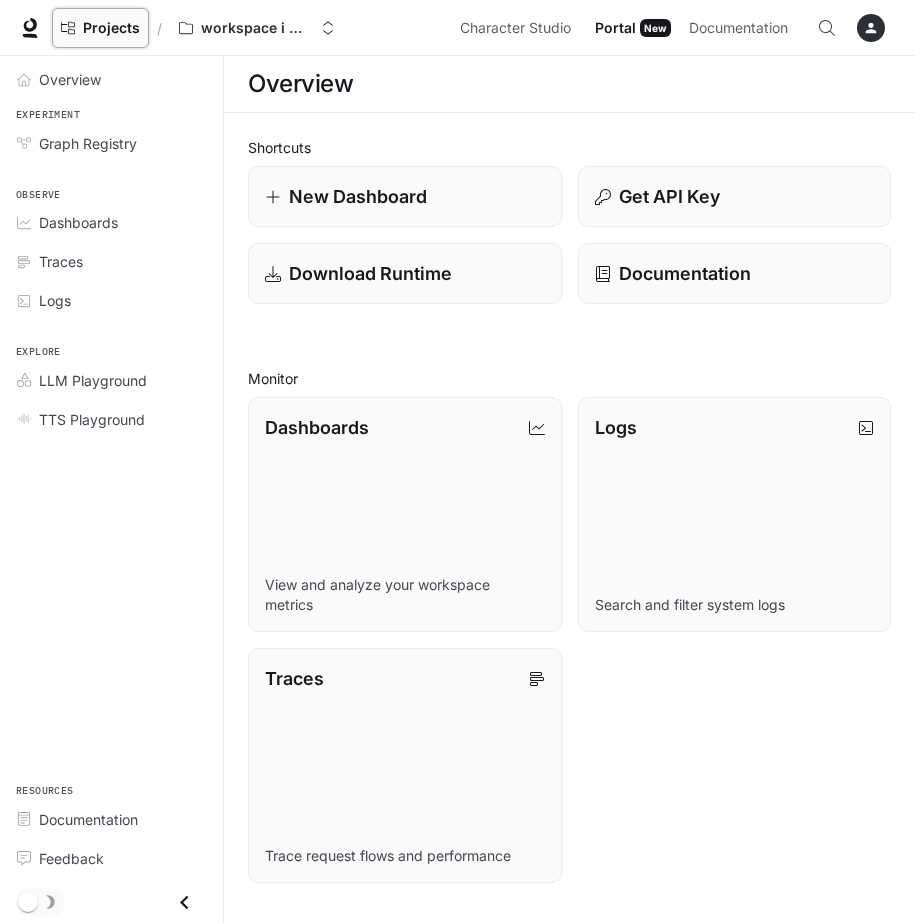 click on "Projects" at bounding box center [111, 28] 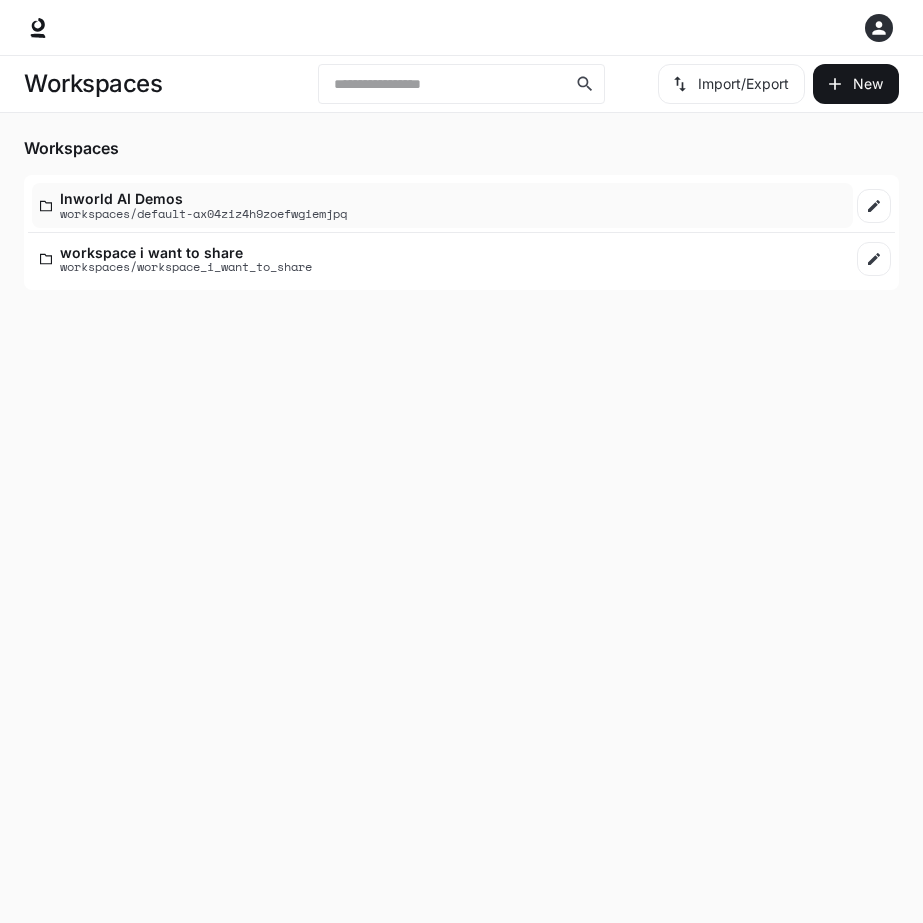 click on "Inworld AI Demos workspaces/default-ax04ziz4h9zoefwgiemjpq" at bounding box center (442, 205) 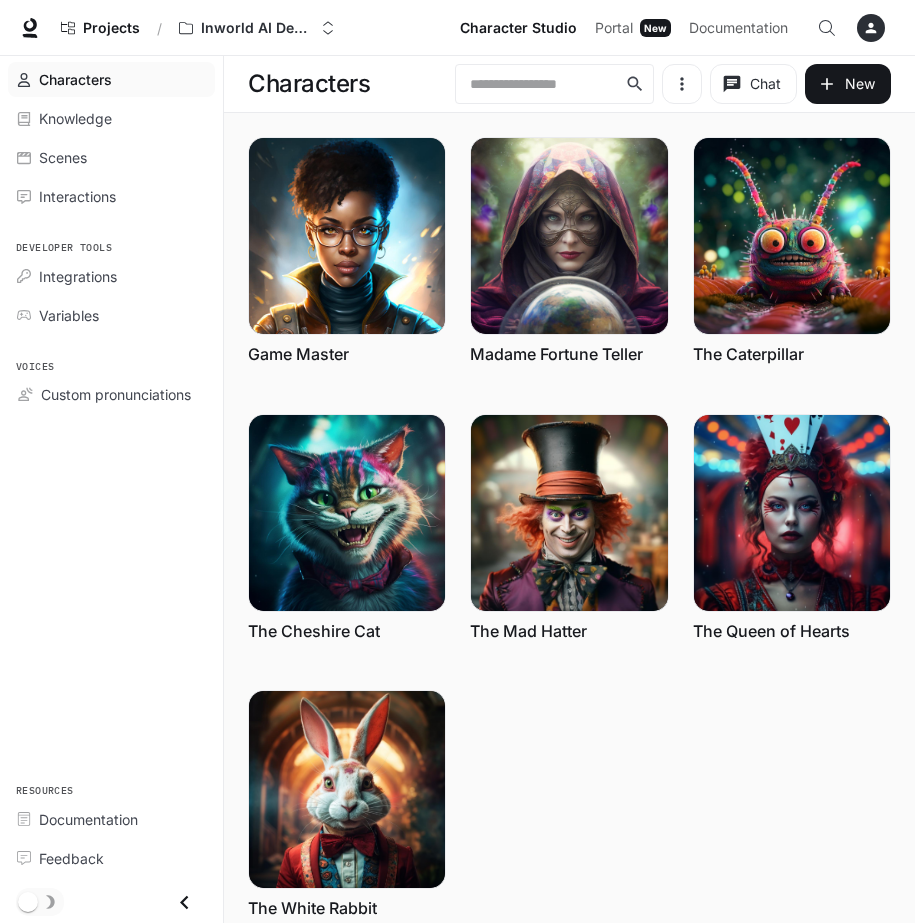 click 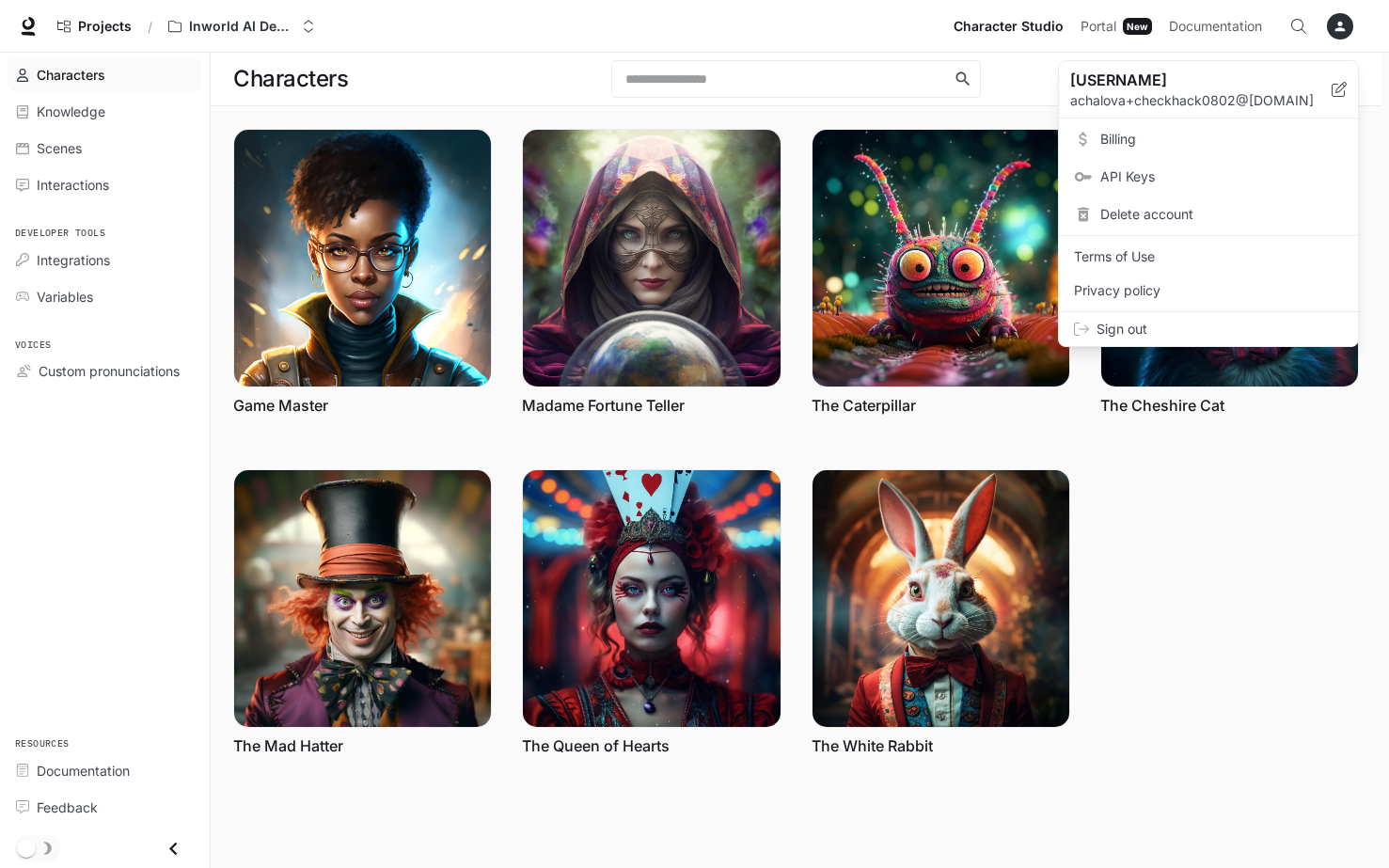 click at bounding box center (694, 434) 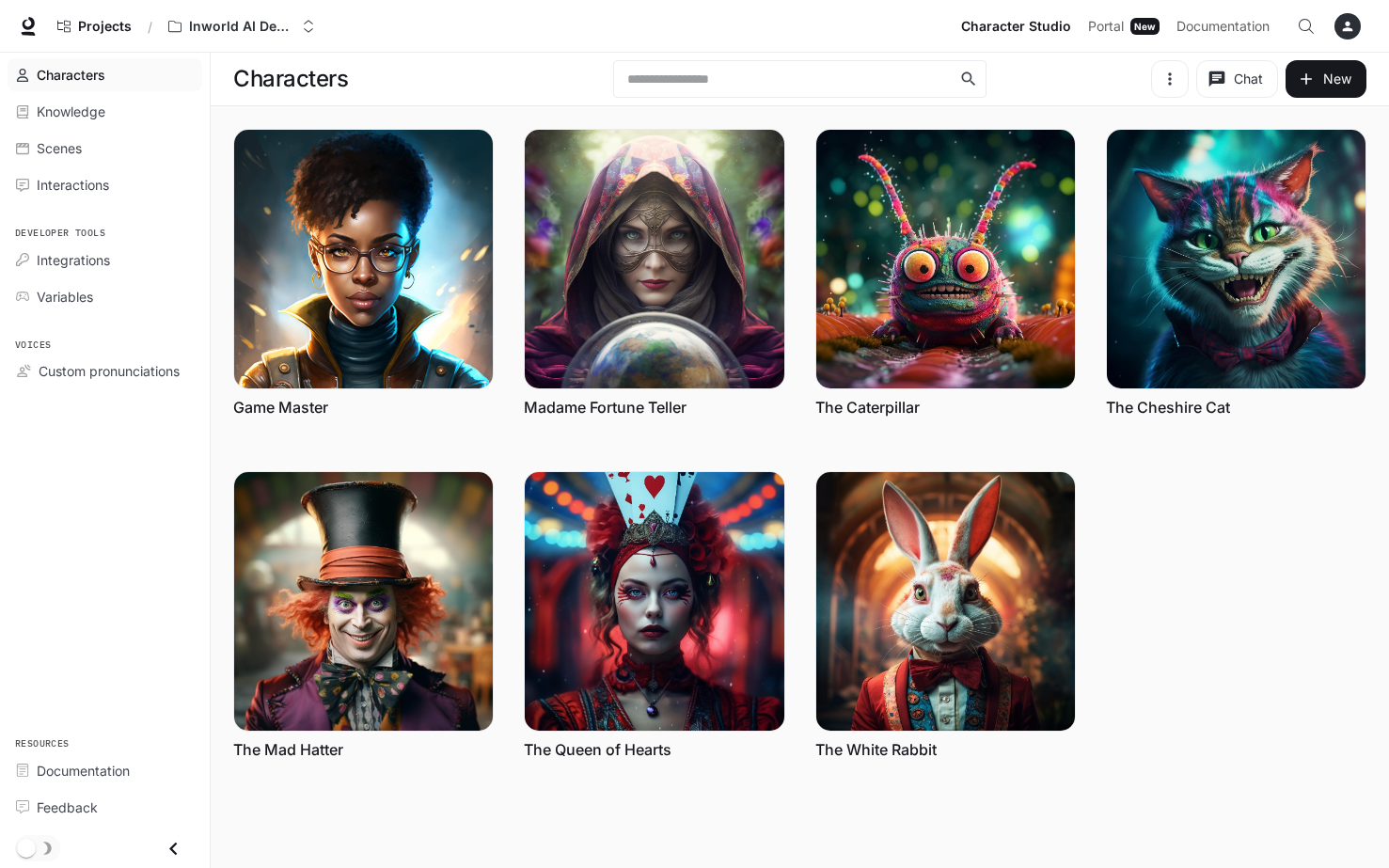 click at bounding box center [1348, 26] 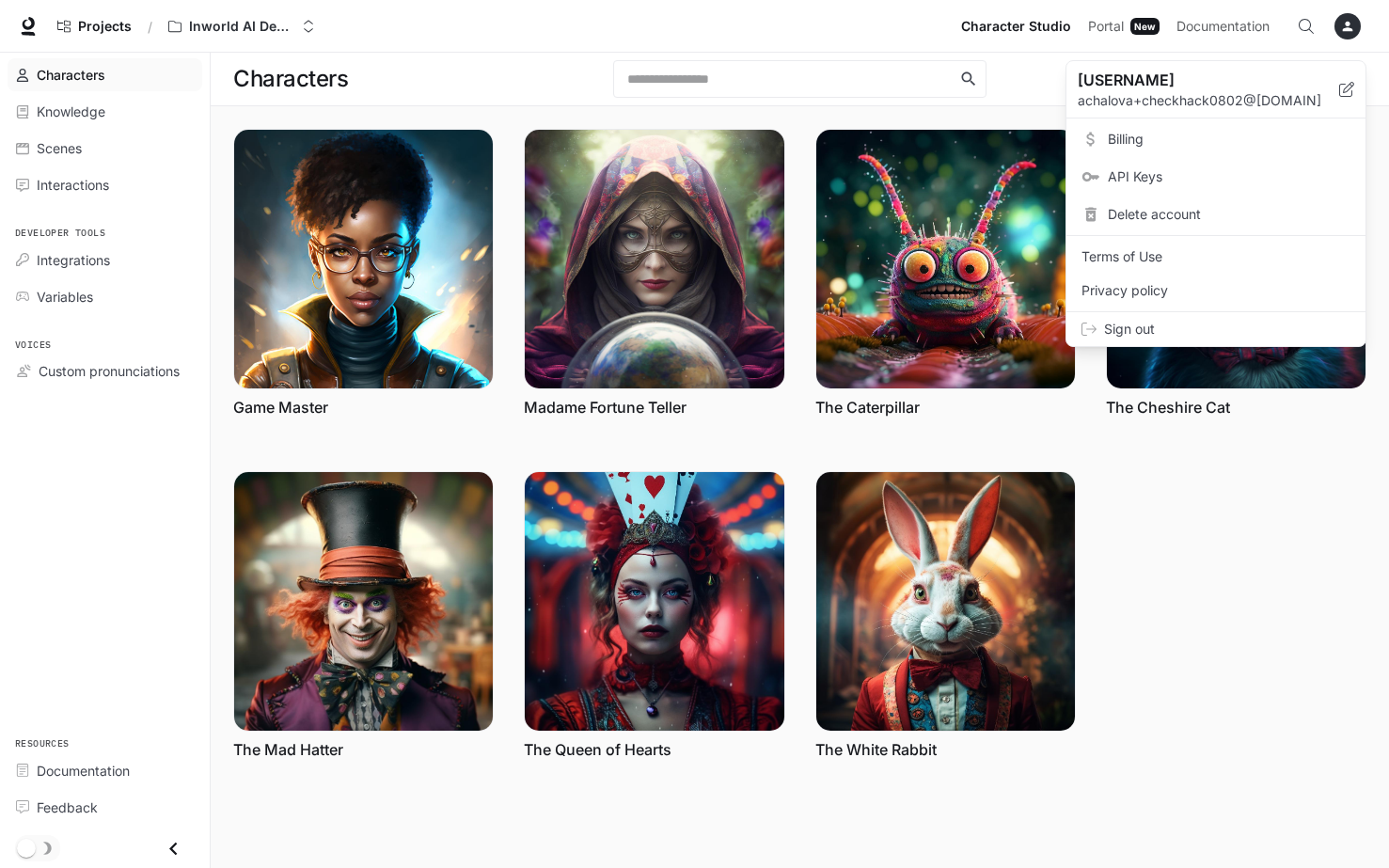 click on "Sign out" at bounding box center (1216, 329) 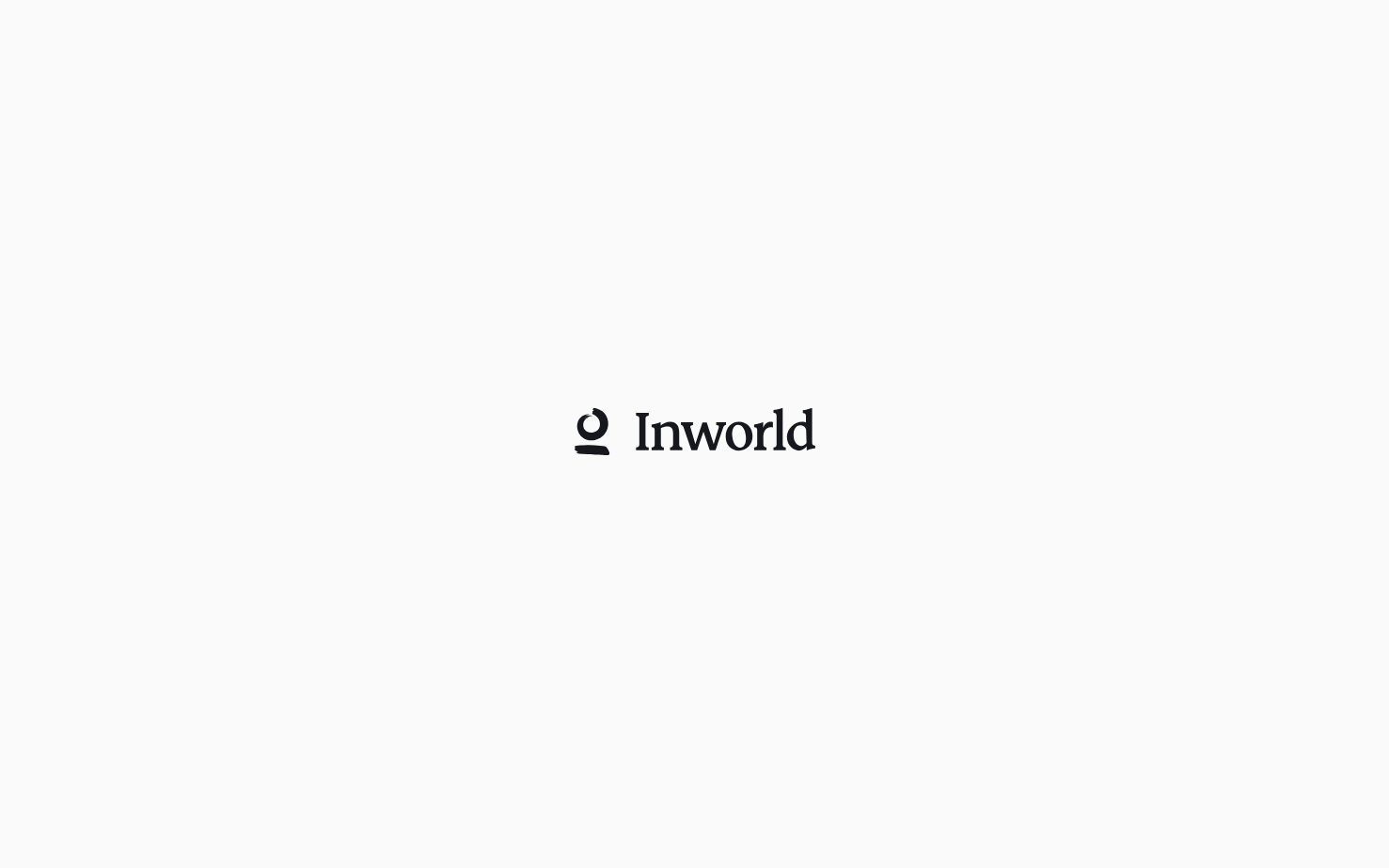 scroll, scrollTop: 0, scrollLeft: 0, axis: both 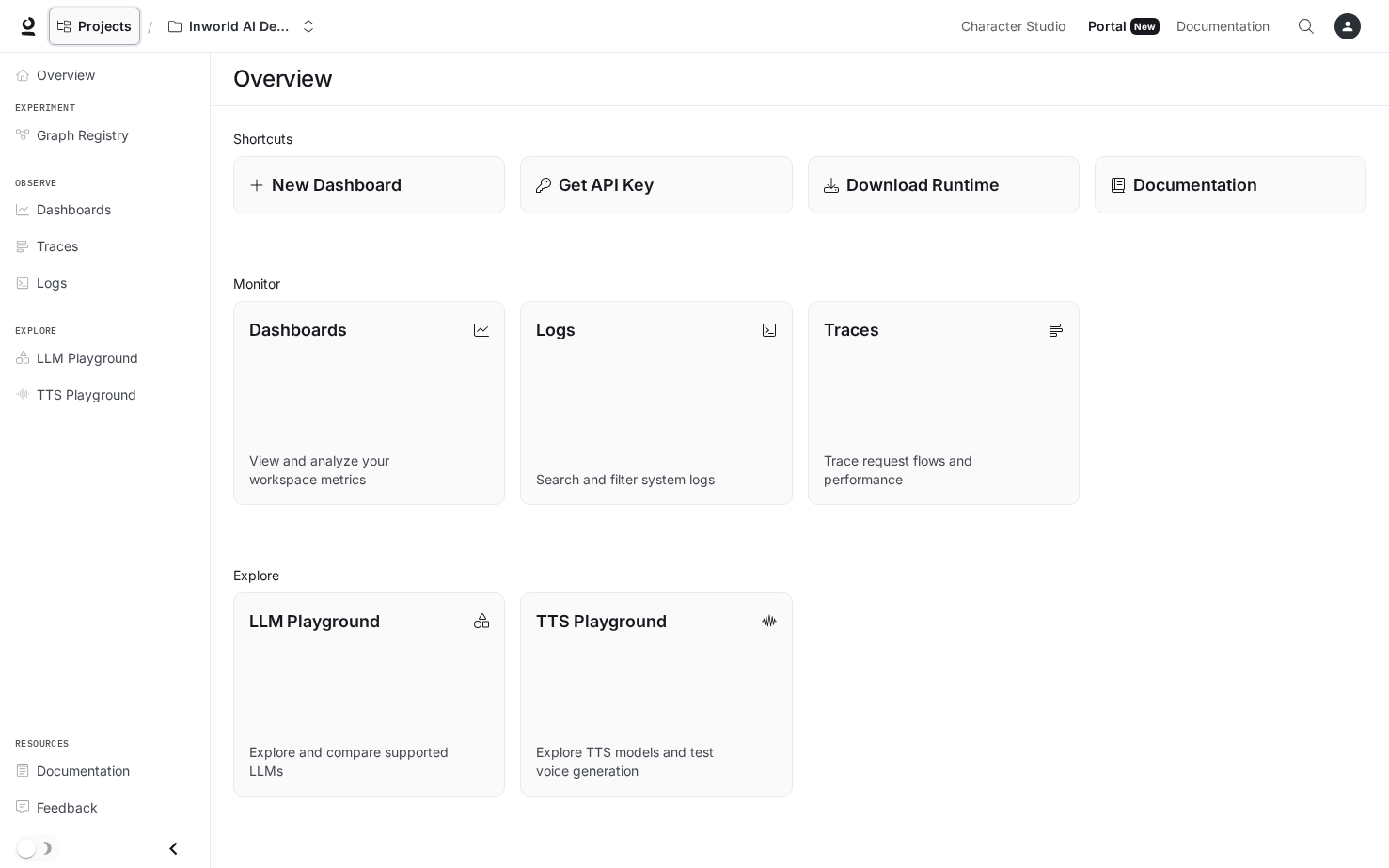 click on "Projects" at bounding box center (104, 26) 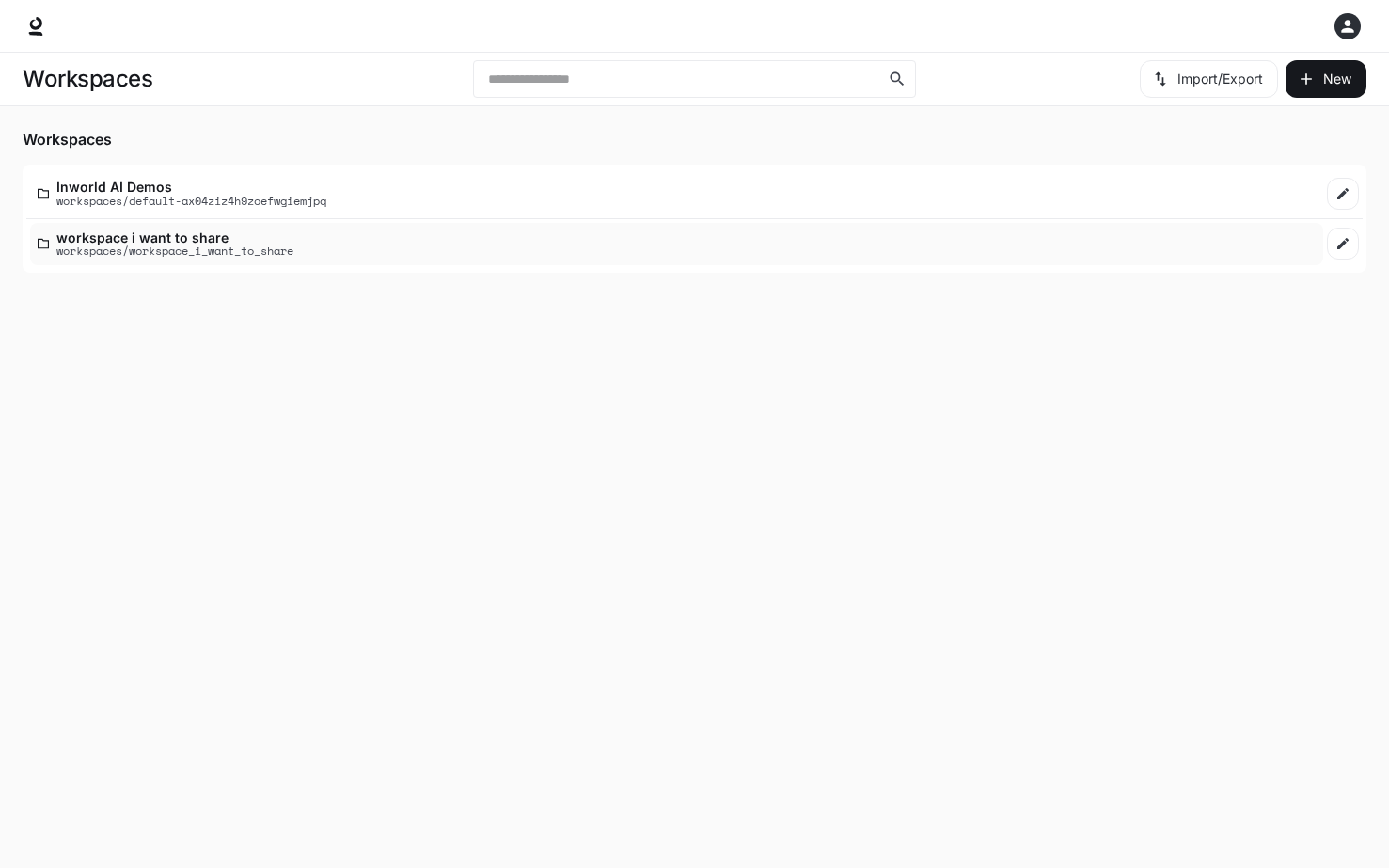 click on "workspace i want to share" at bounding box center [175, 237] 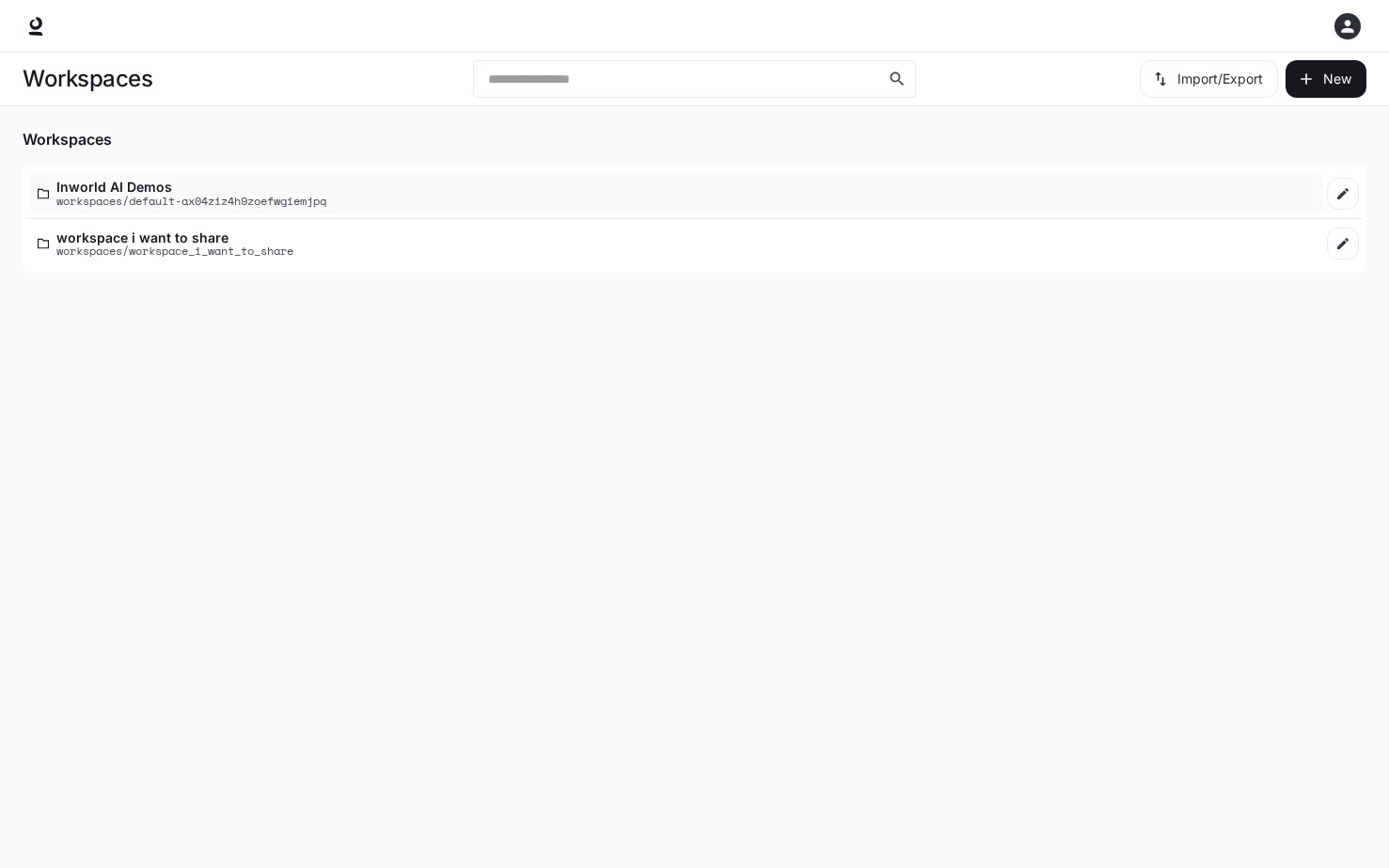 click on "Inworld AI Demos workspaces/default-ax04ziz4h9zoefwgiemjpq" at bounding box center [676, 193] 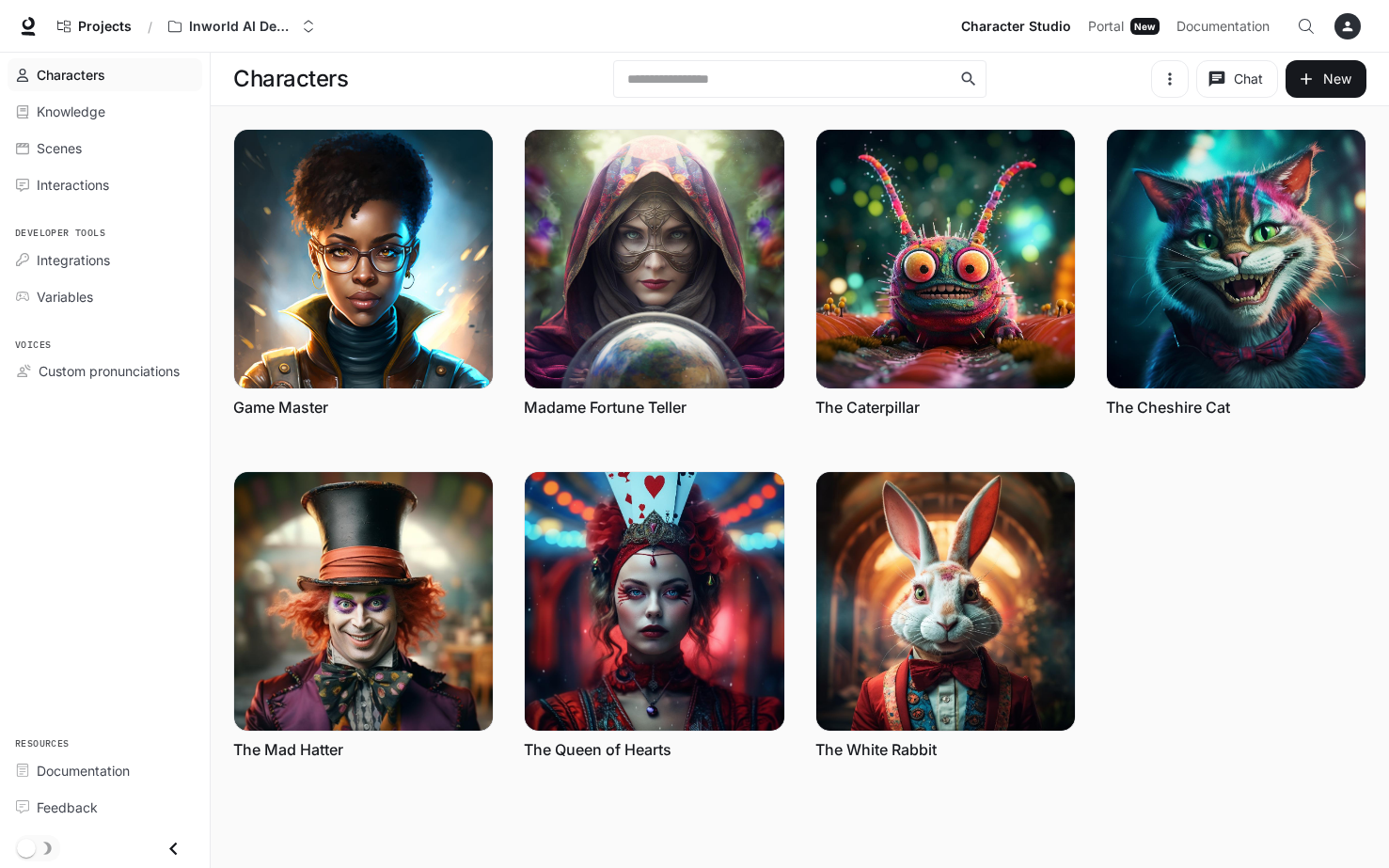 click 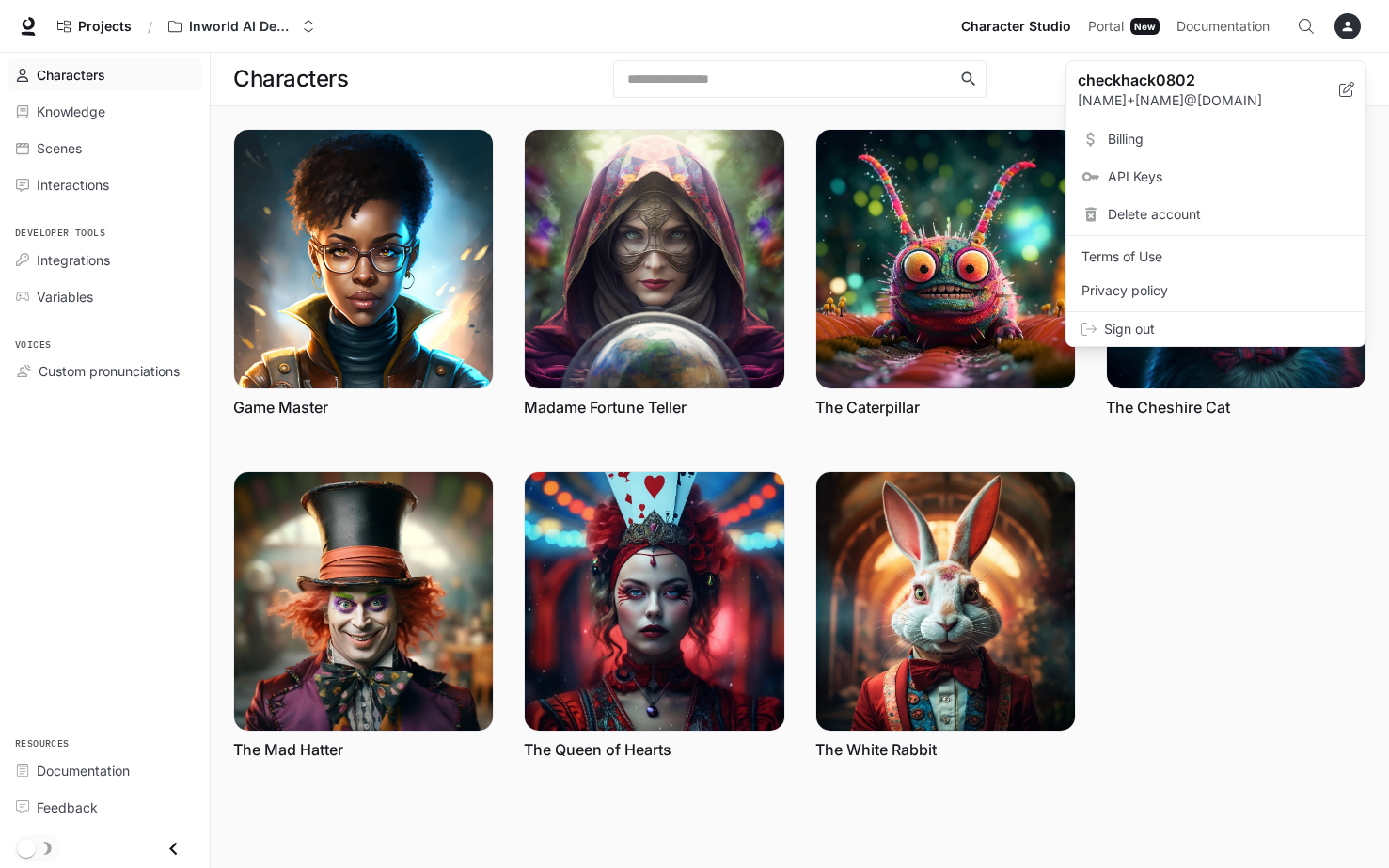 click on "Sign out" at bounding box center [1227, 329] 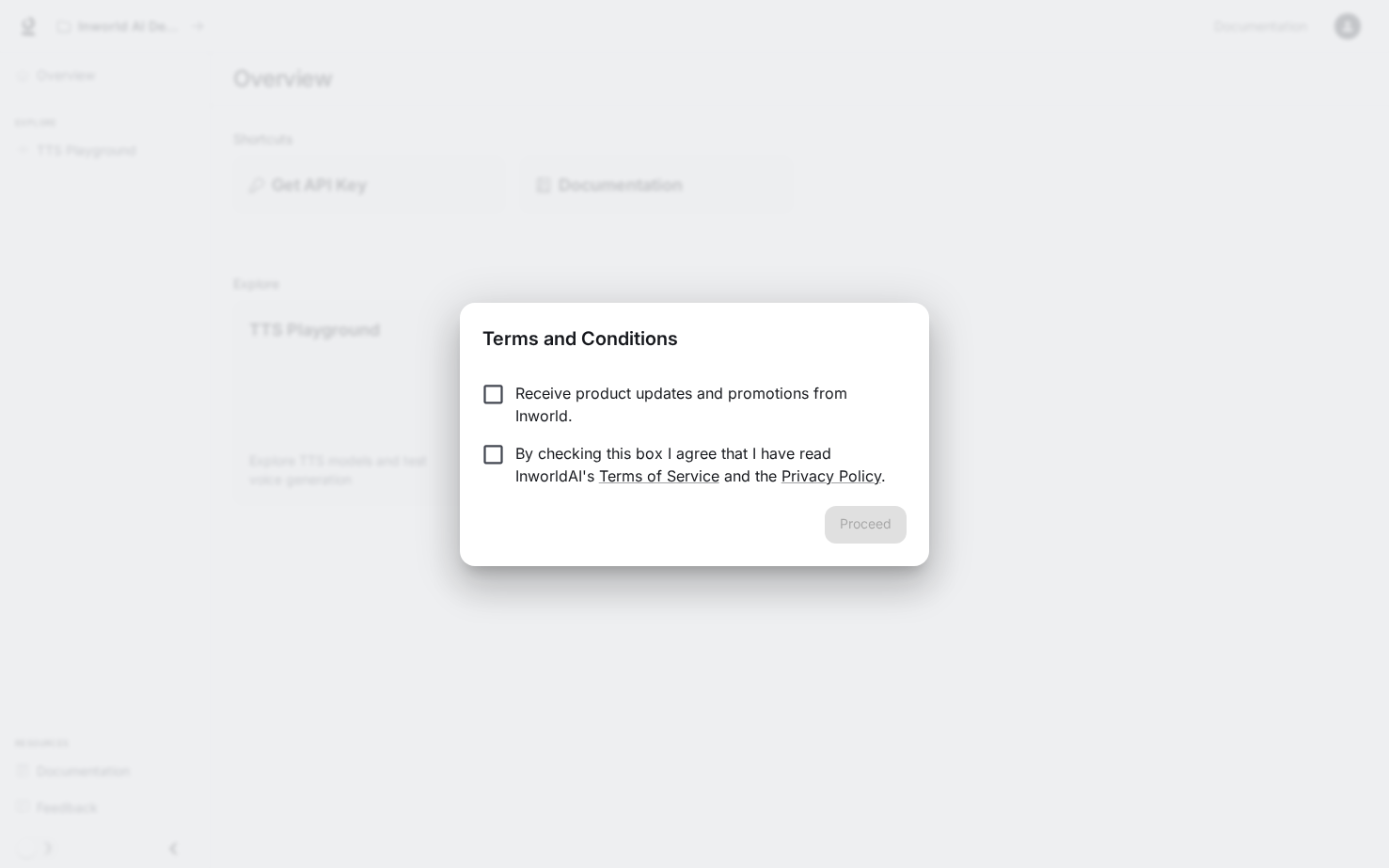 scroll, scrollTop: 0, scrollLeft: 0, axis: both 